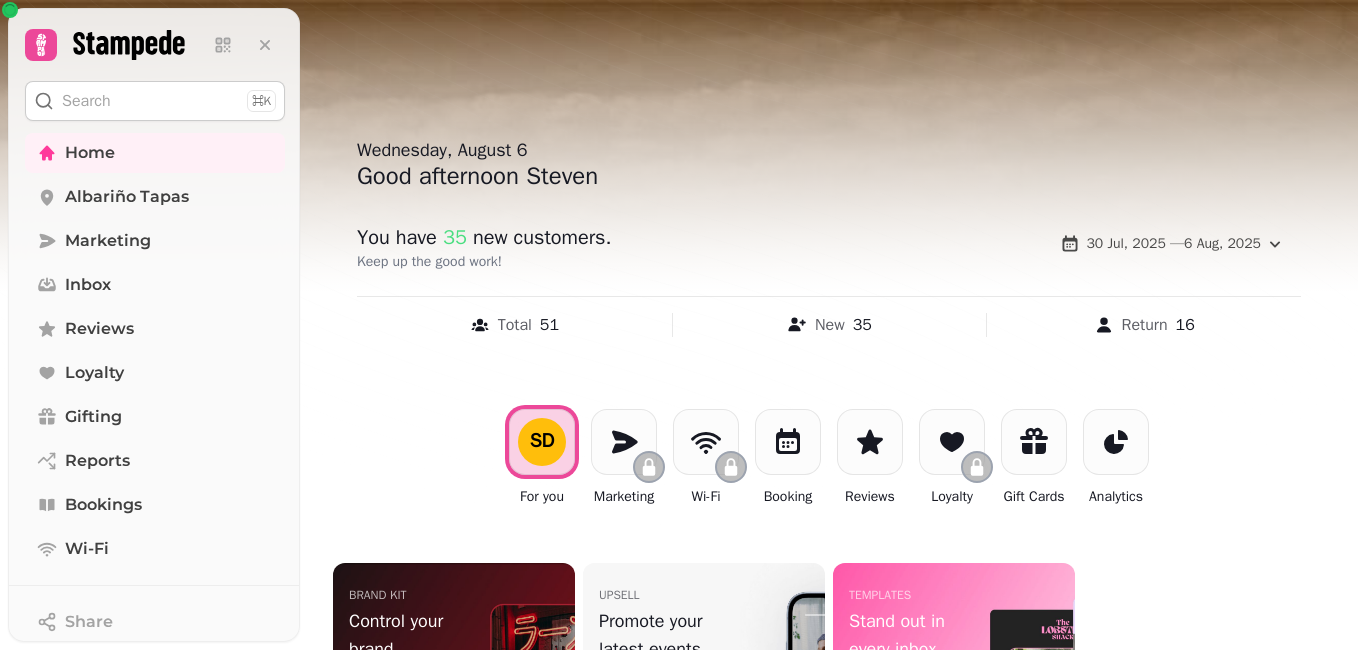 scroll, scrollTop: 0, scrollLeft: 0, axis: both 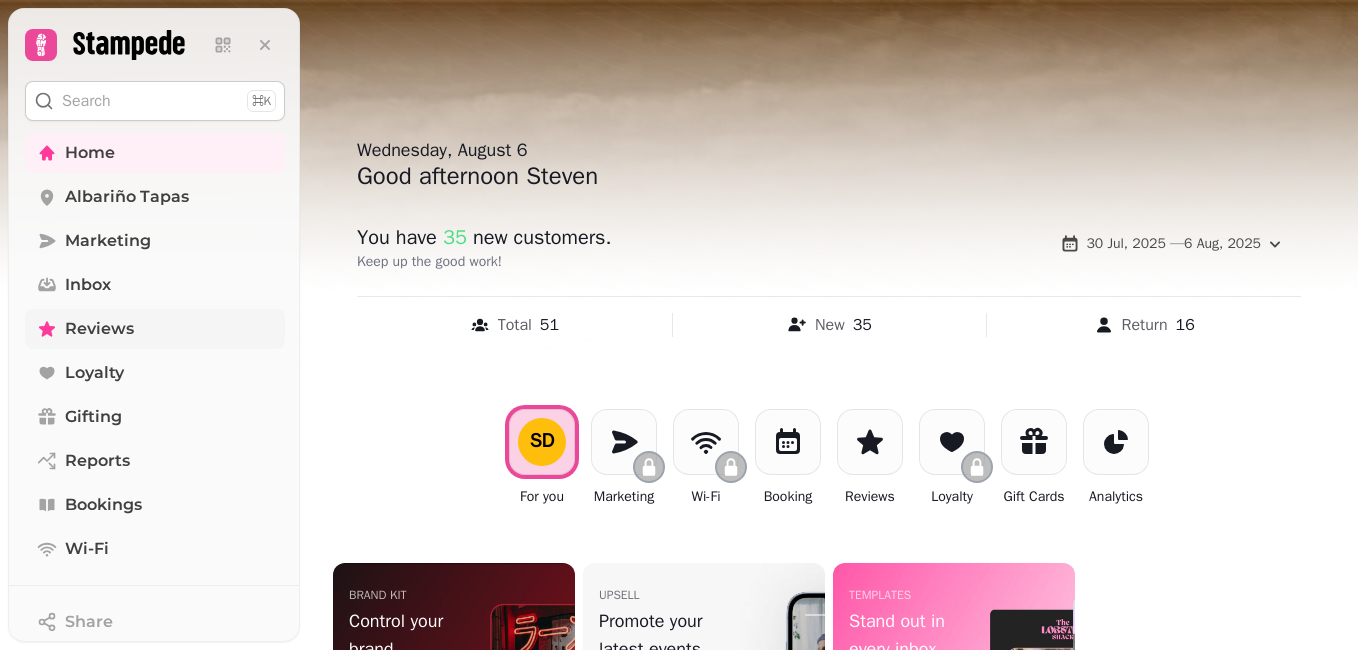 click on "Reviews" at bounding box center (155, 329) 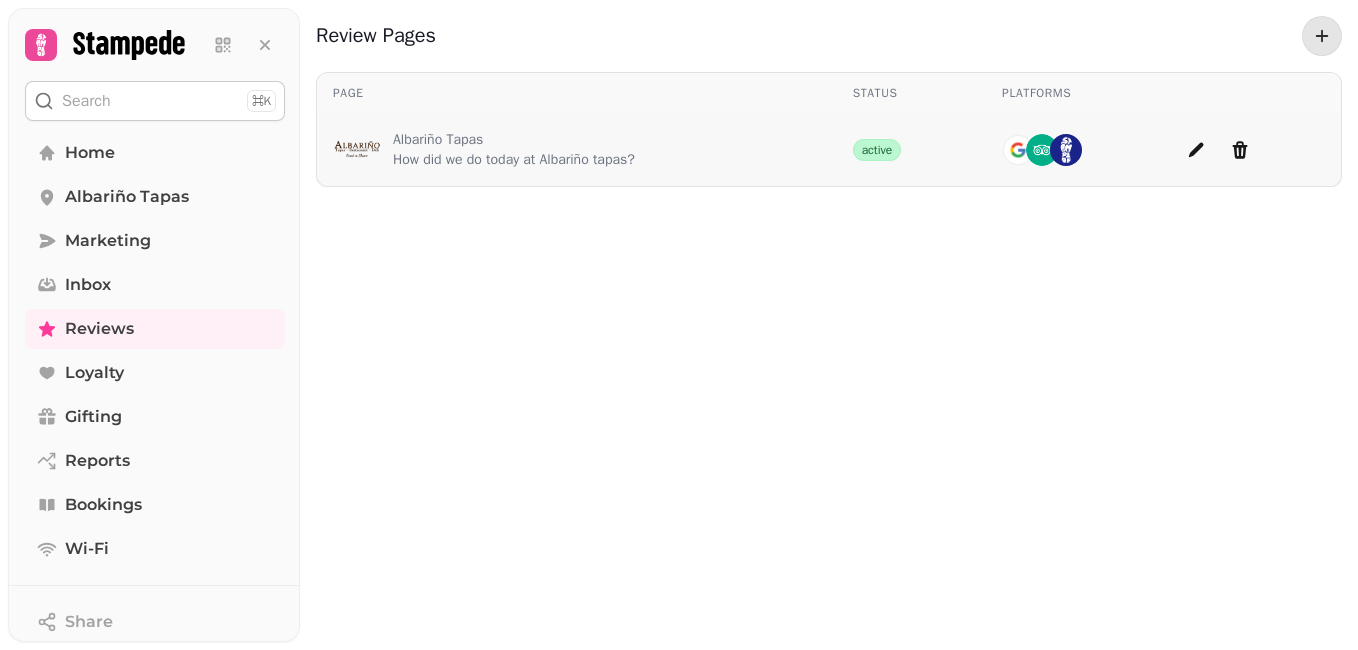 click on "Albariño Tapas" at bounding box center [514, 140] 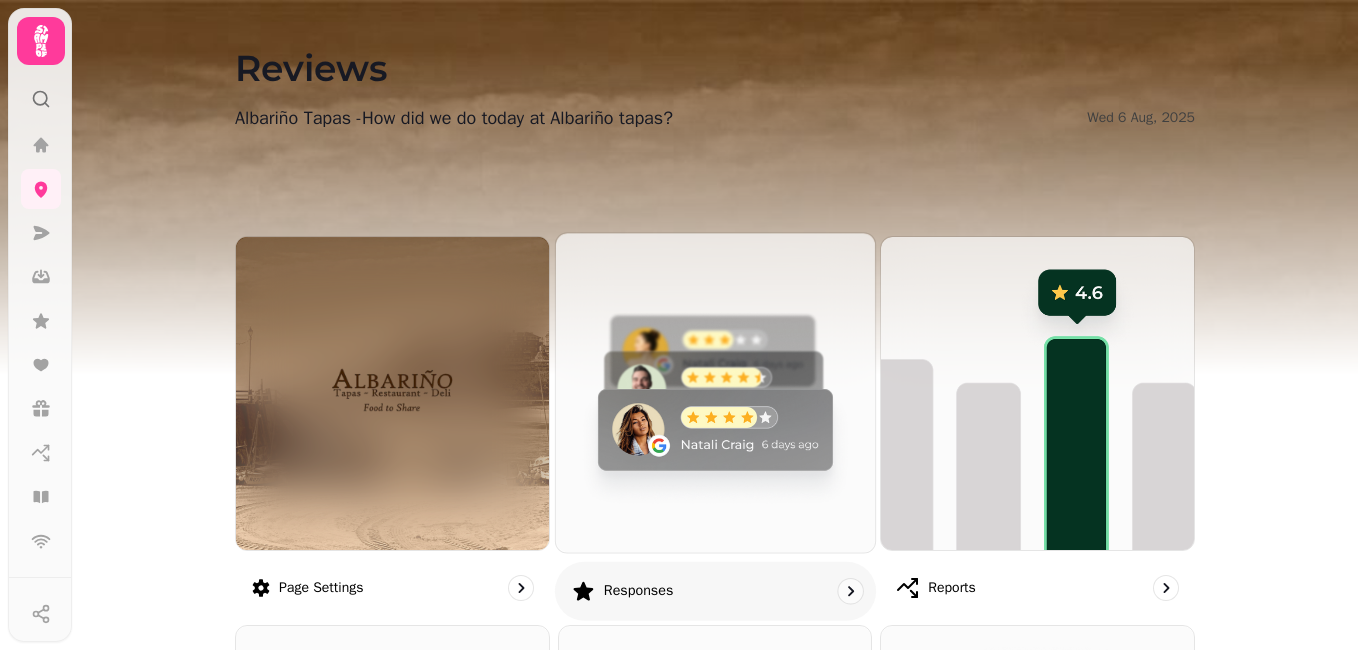 click at bounding box center (715, 392) 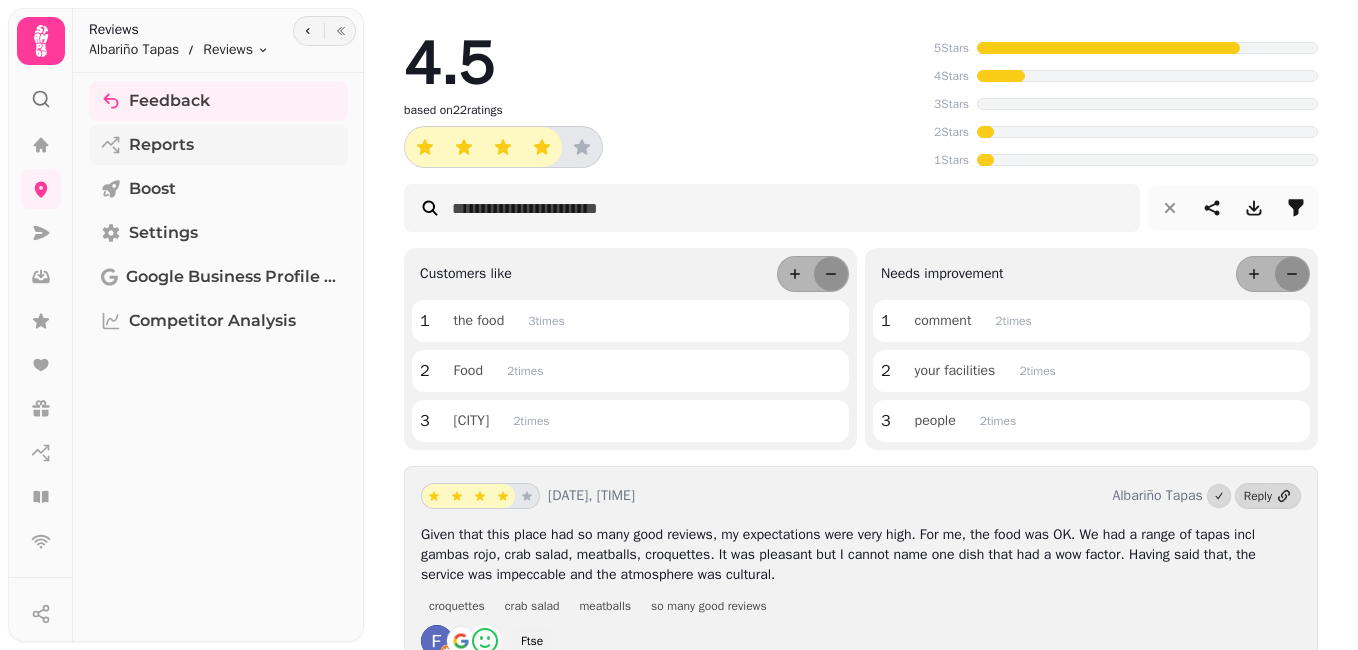 click on "Reports" at bounding box center [161, 145] 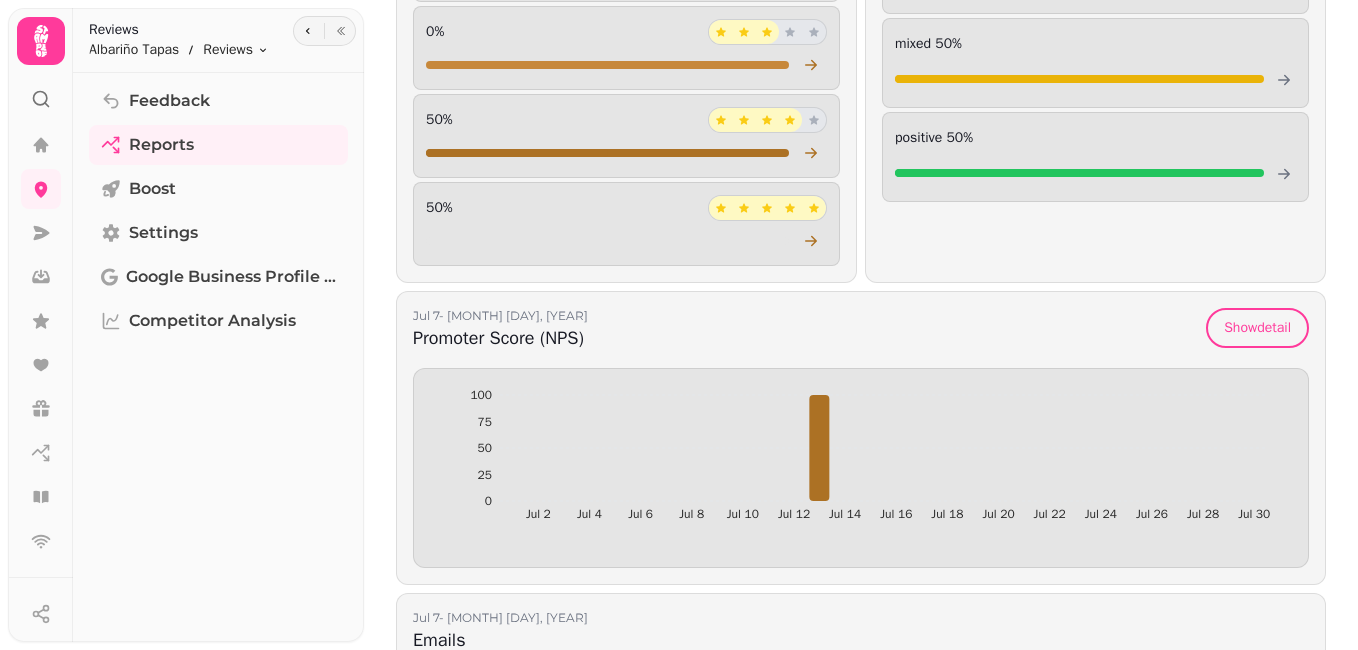 scroll, scrollTop: 801, scrollLeft: 0, axis: vertical 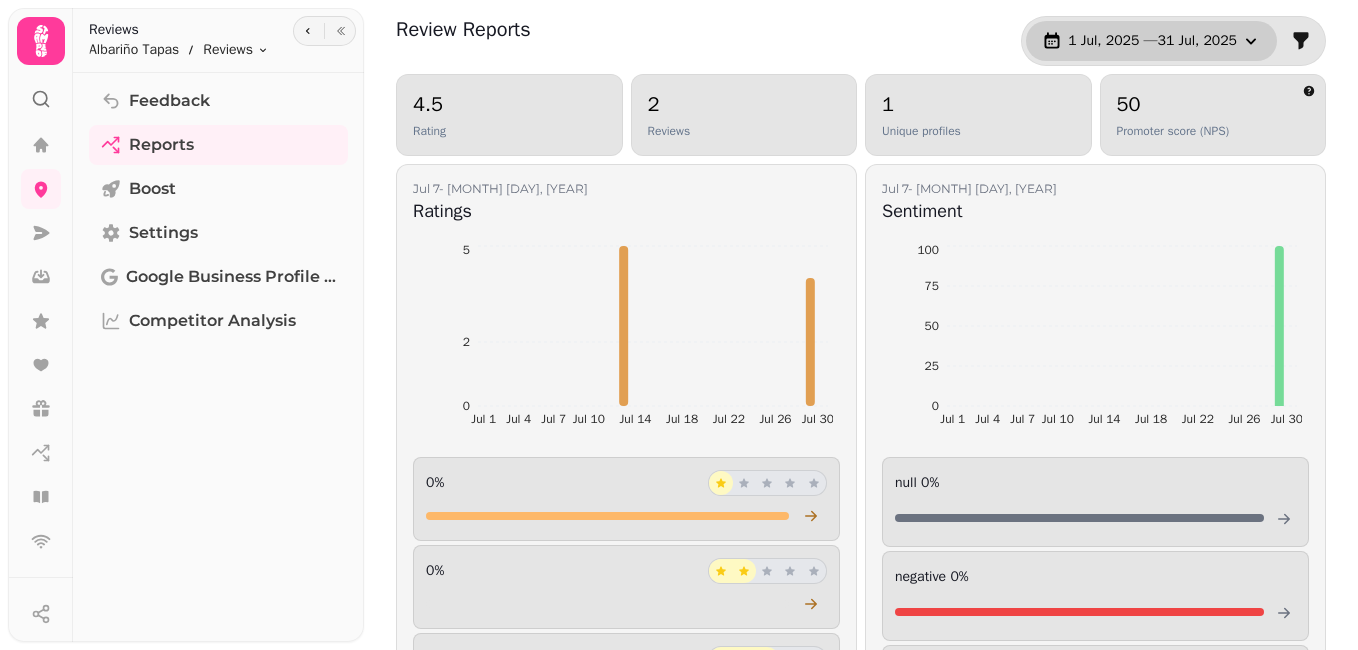 click 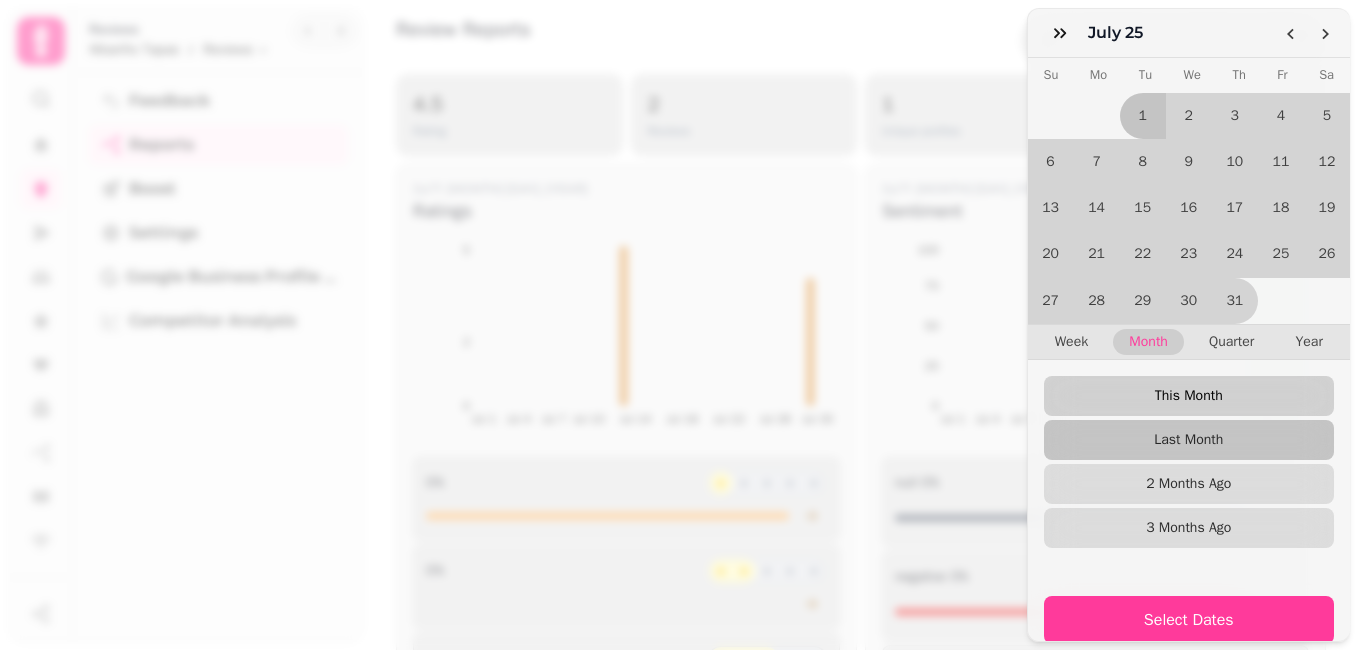 click on "This Month" at bounding box center (1189, 396) 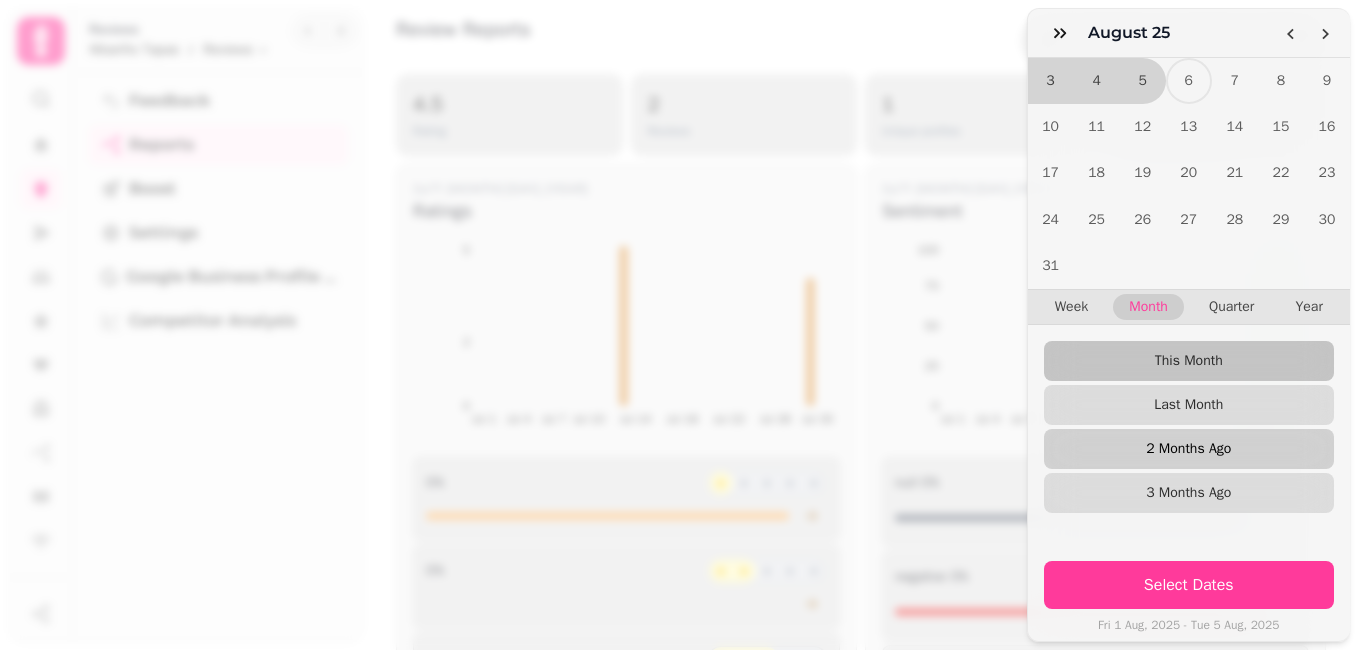 scroll, scrollTop: 87, scrollLeft: 0, axis: vertical 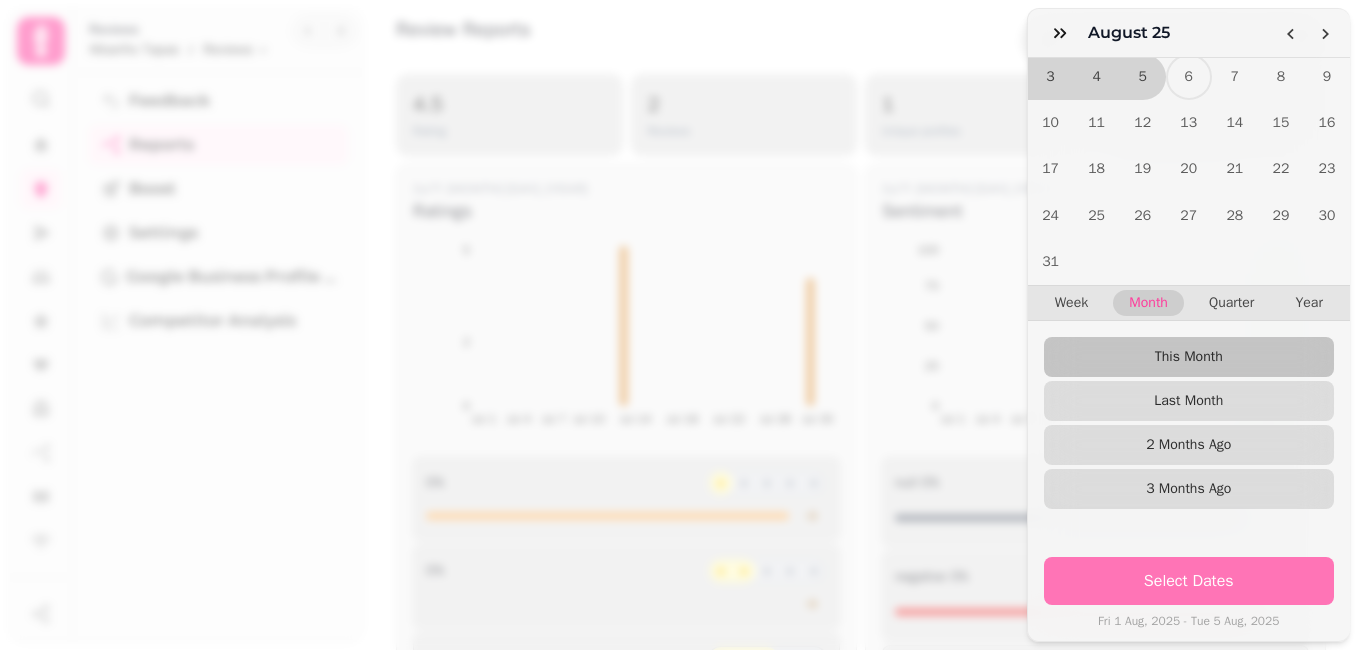 click on "Select Dates" at bounding box center [1189, 581] 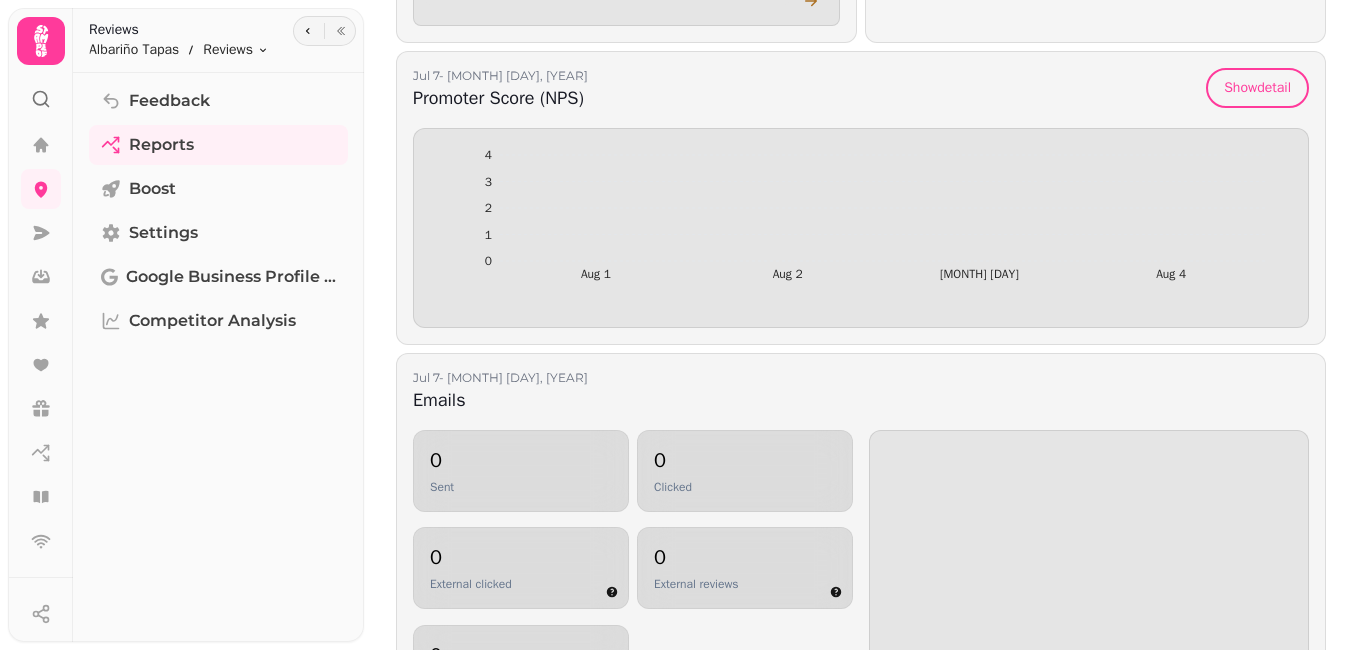 scroll, scrollTop: 851, scrollLeft: 0, axis: vertical 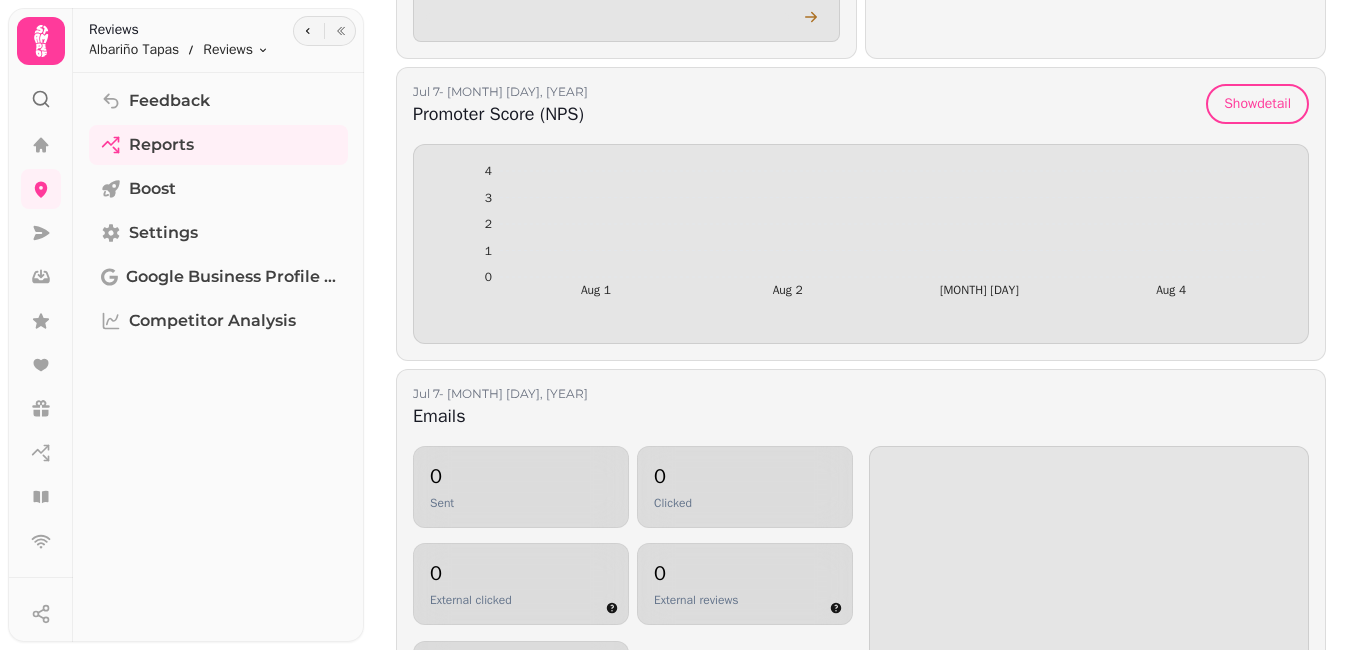 click 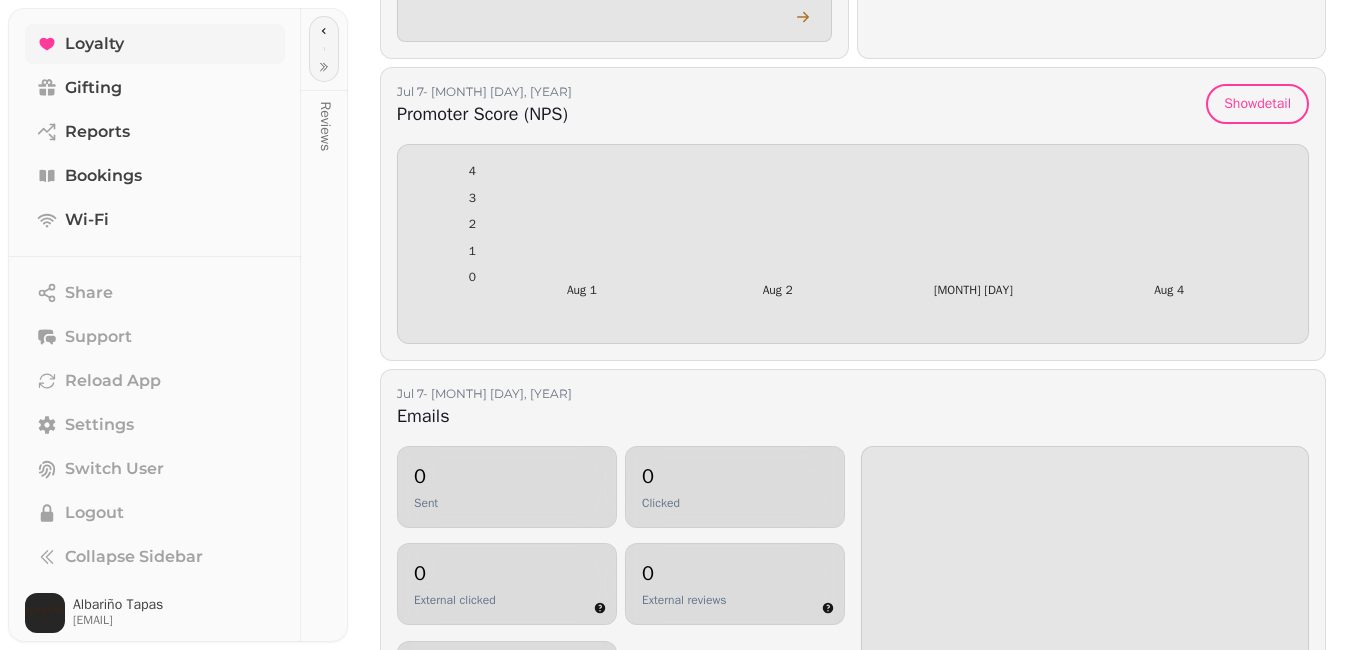 scroll, scrollTop: 0, scrollLeft: 0, axis: both 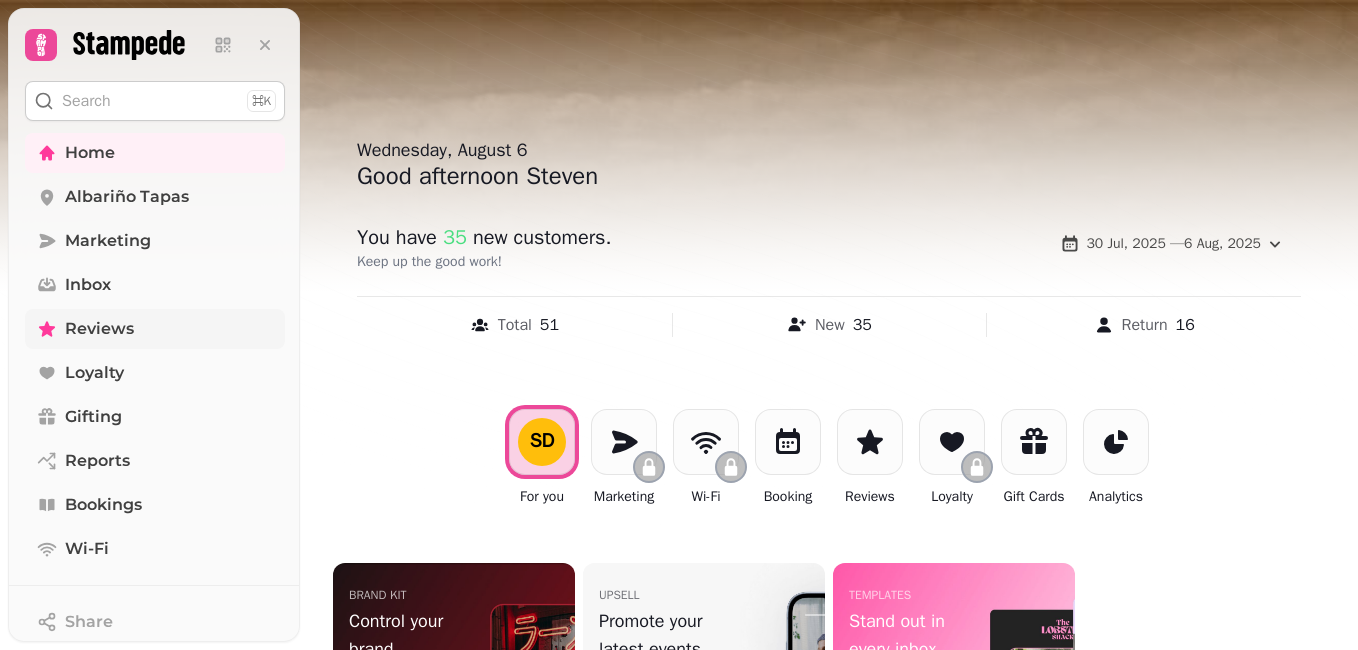 click on "Reviews" at bounding box center (155, 329) 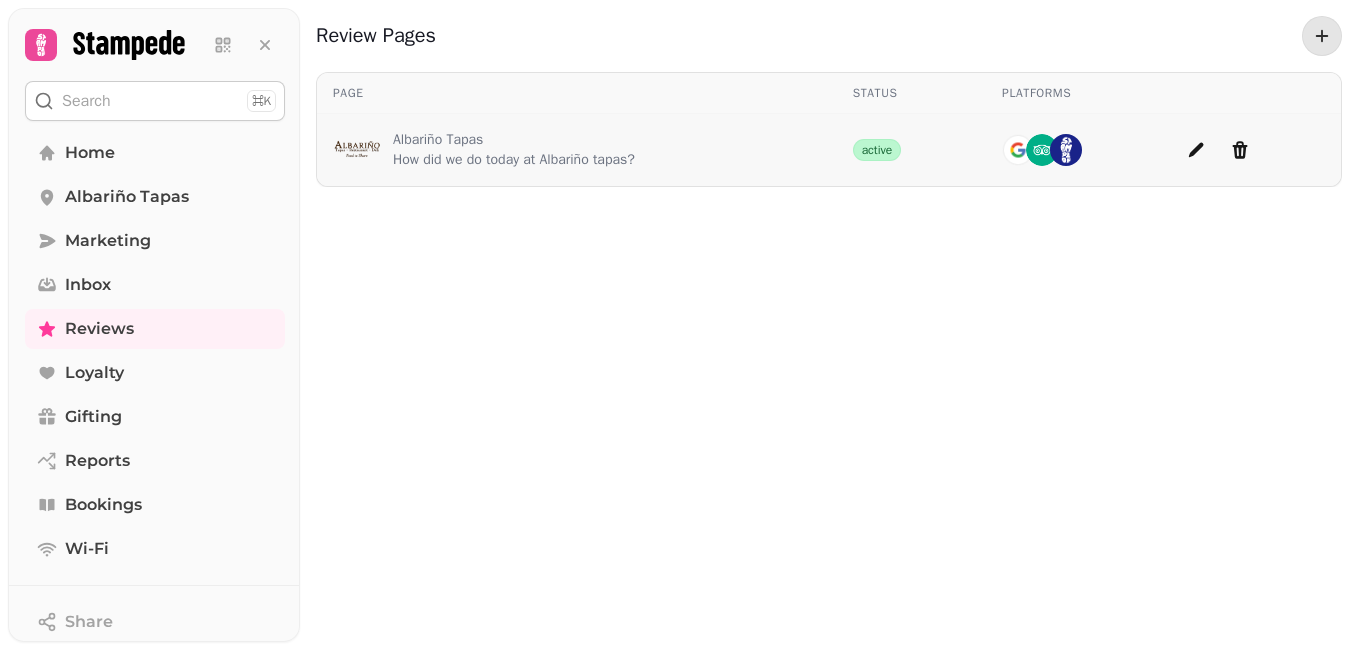 click on "Albariño Tapas" at bounding box center (514, 140) 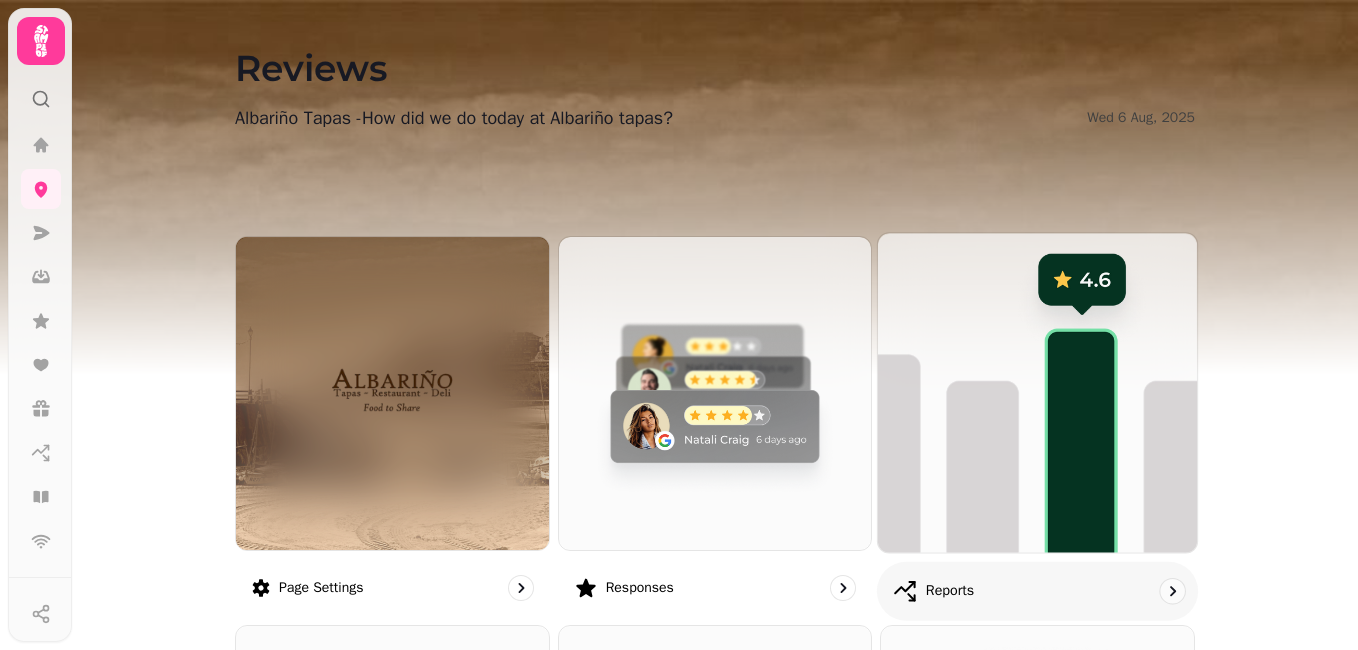 click at bounding box center [1037, 392] 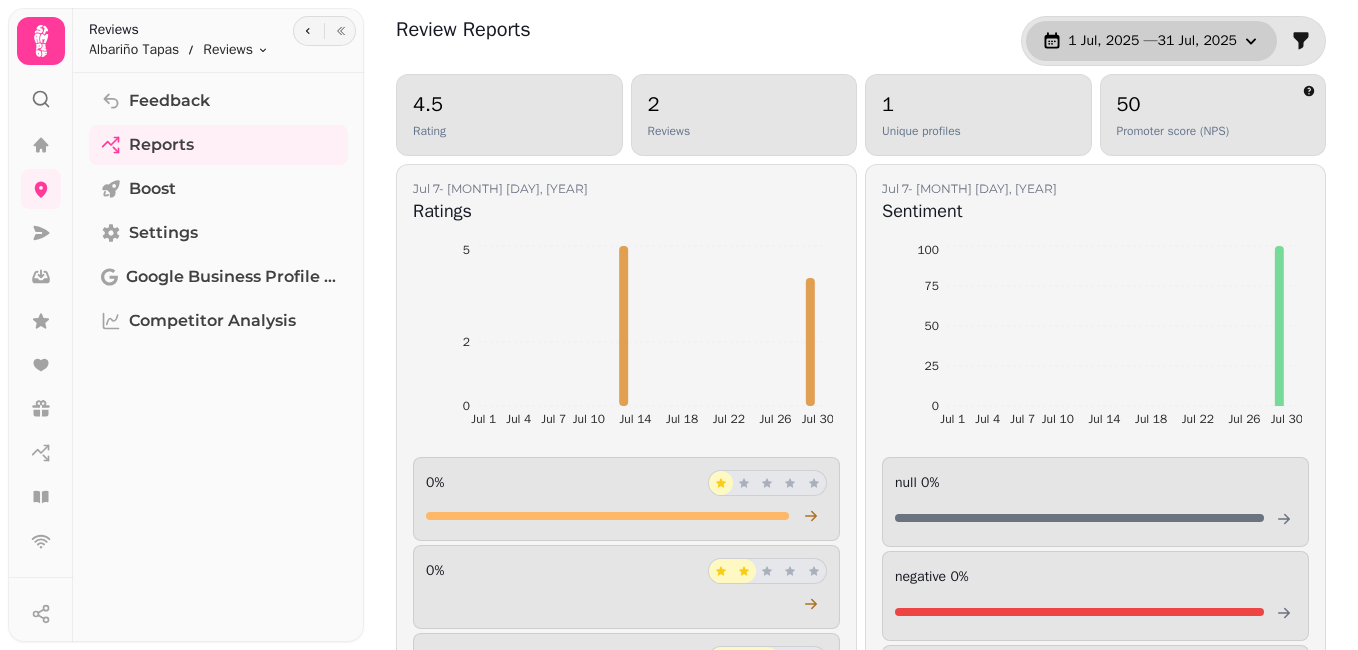 click 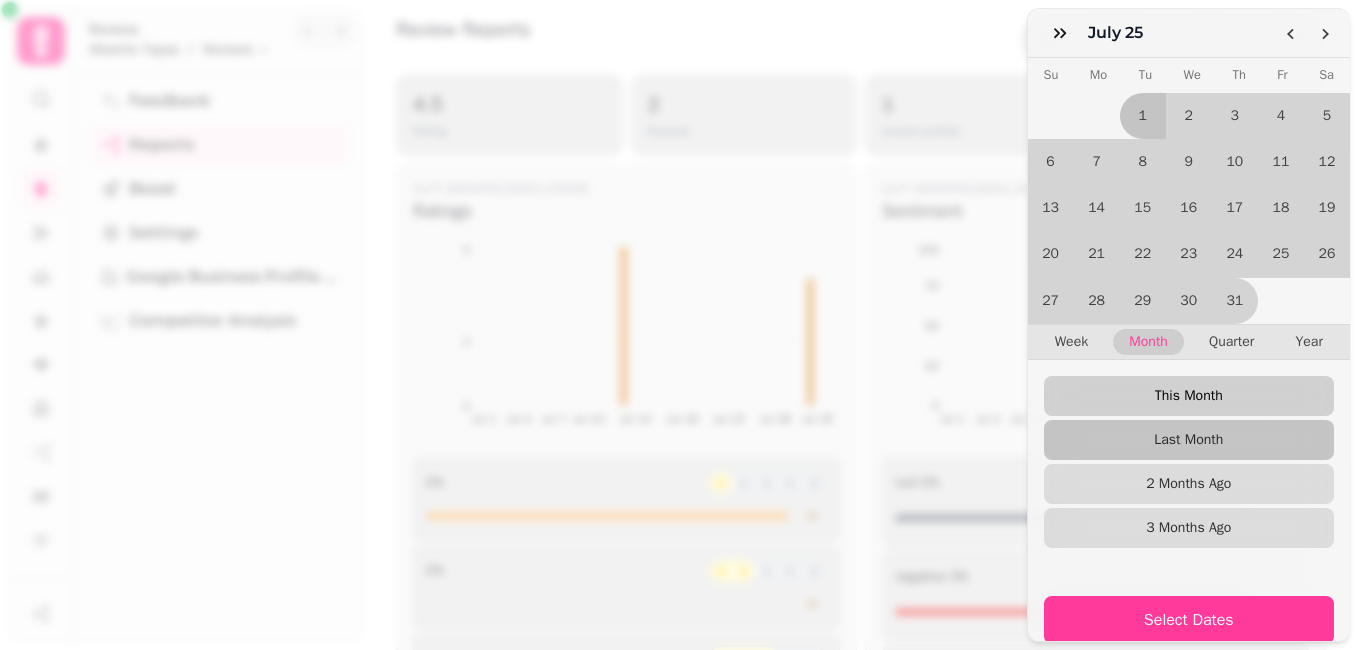 click on "This Month" at bounding box center (1189, 396) 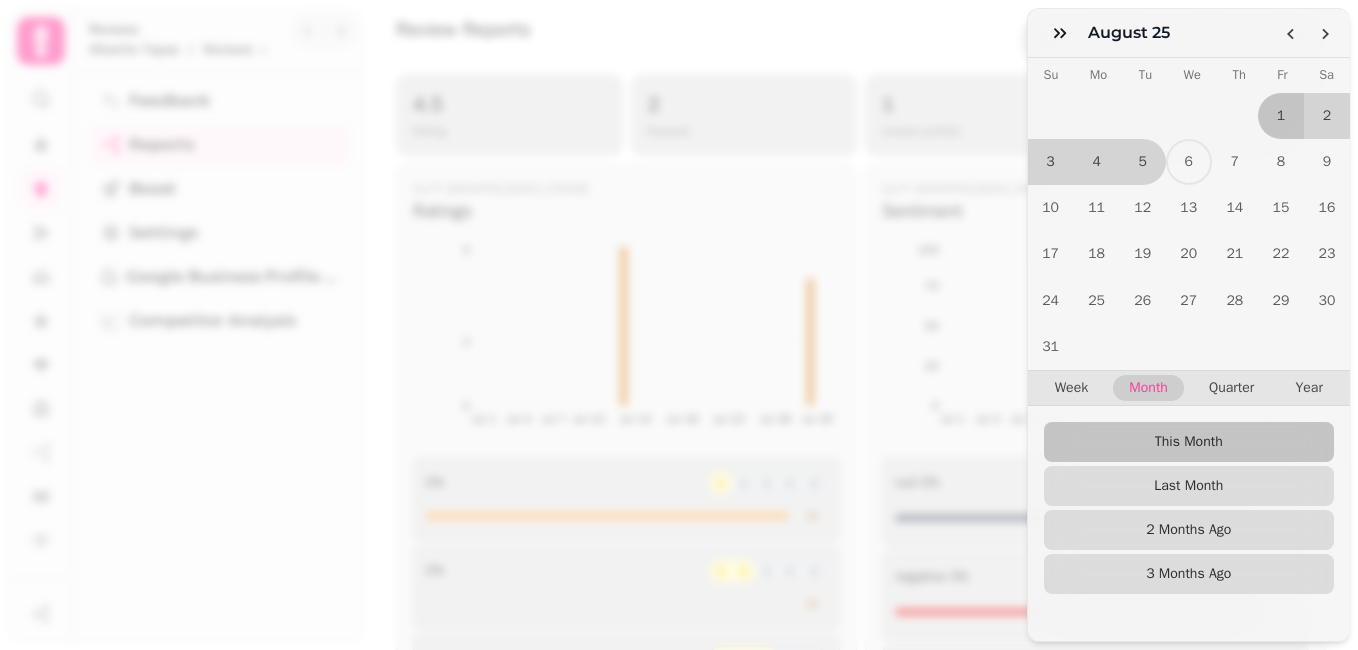 click on "[MONTH] [DAY] [MONTH] [YEAR] Su Mo Tu We Th Fr Sa [NUMBER] [NUMBER] [NUMBER] [NUMBER] [NUMBER] [NUMBER] [NUMBER] [NUMBER] [NUMBER] [NUMBER] [NUMBER] [NUMBER] [NUMBER] [NUMBER] [NUMBER] [NUMBER] [NUMBER] [NUMBER] [NUMBER] [NUMBER] [NUMBER] [NUMBER] [NUMBER] [NUMBER] [NUMBER] [NUMBER] [NUMBER] [NUMBER] [NUMBER] [NUMBER] [NUMBER] Week Month Quarter Year This Month Last Month [NUMBER] Months Ago [NUMBER] Months Ago Select Dates [DAY] [MONTH], [YEAR]   -   [DAY] [MONTH], [YEAR]" at bounding box center [679, 341] 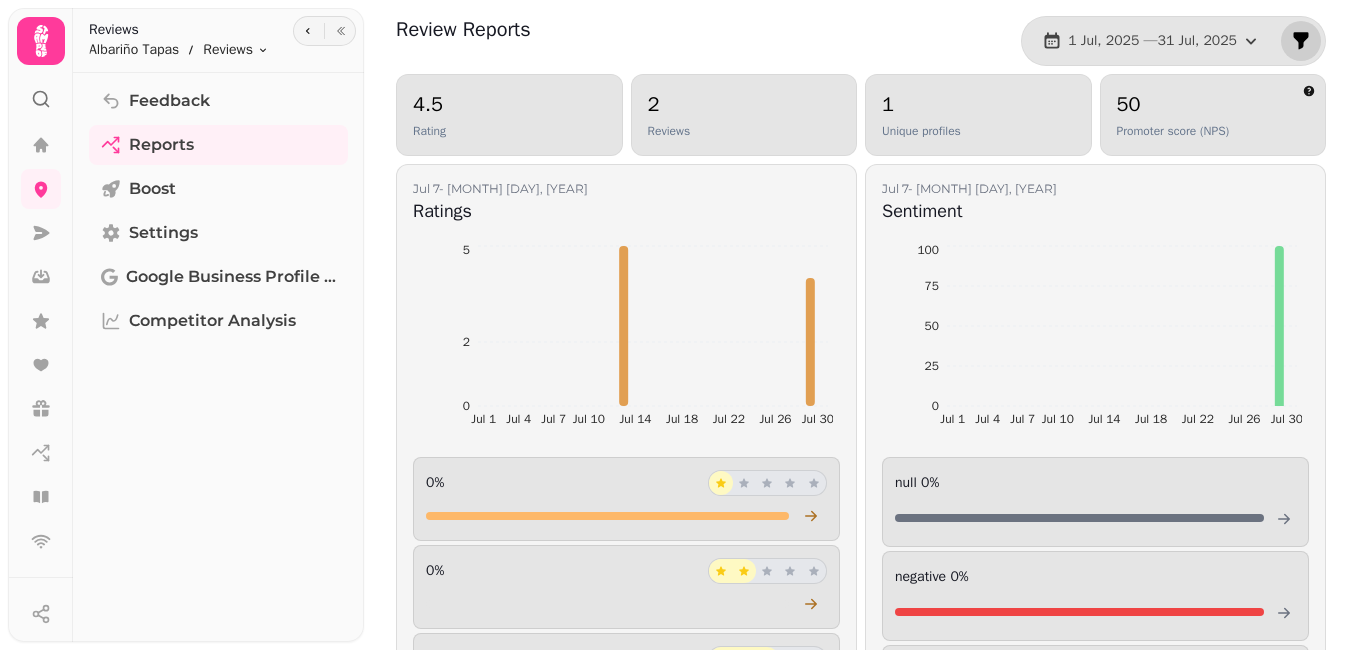 click 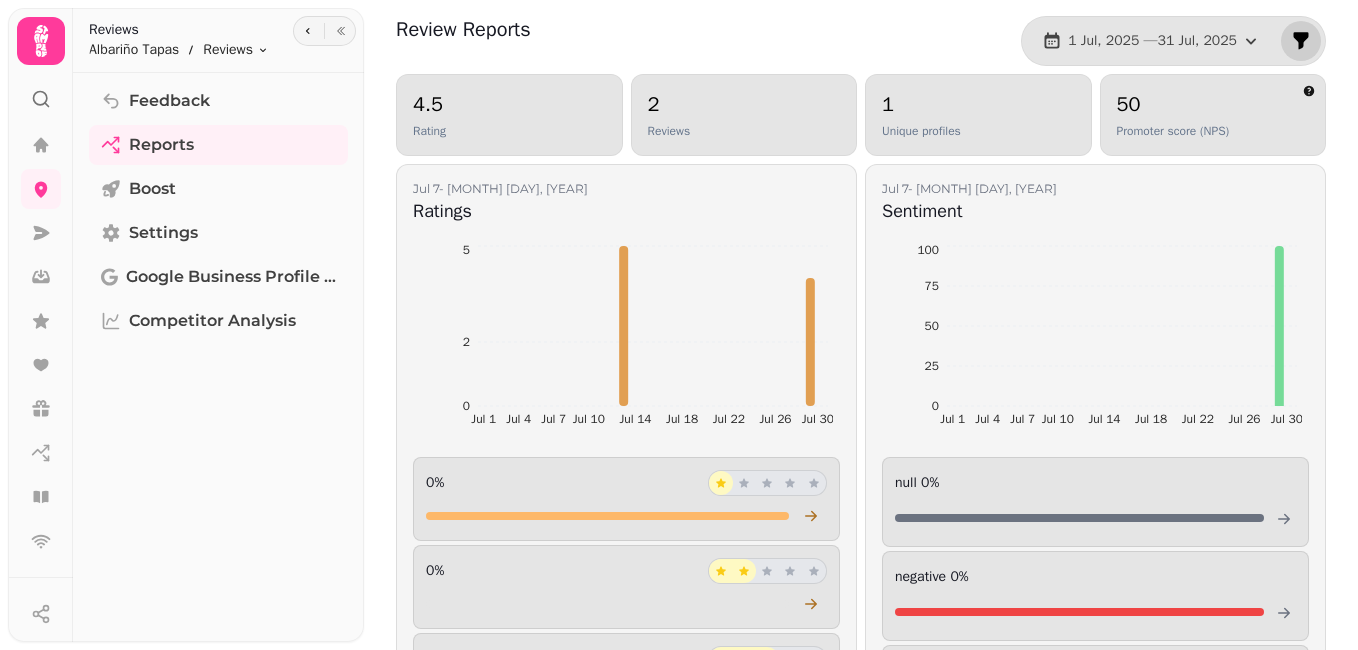 select on "***" 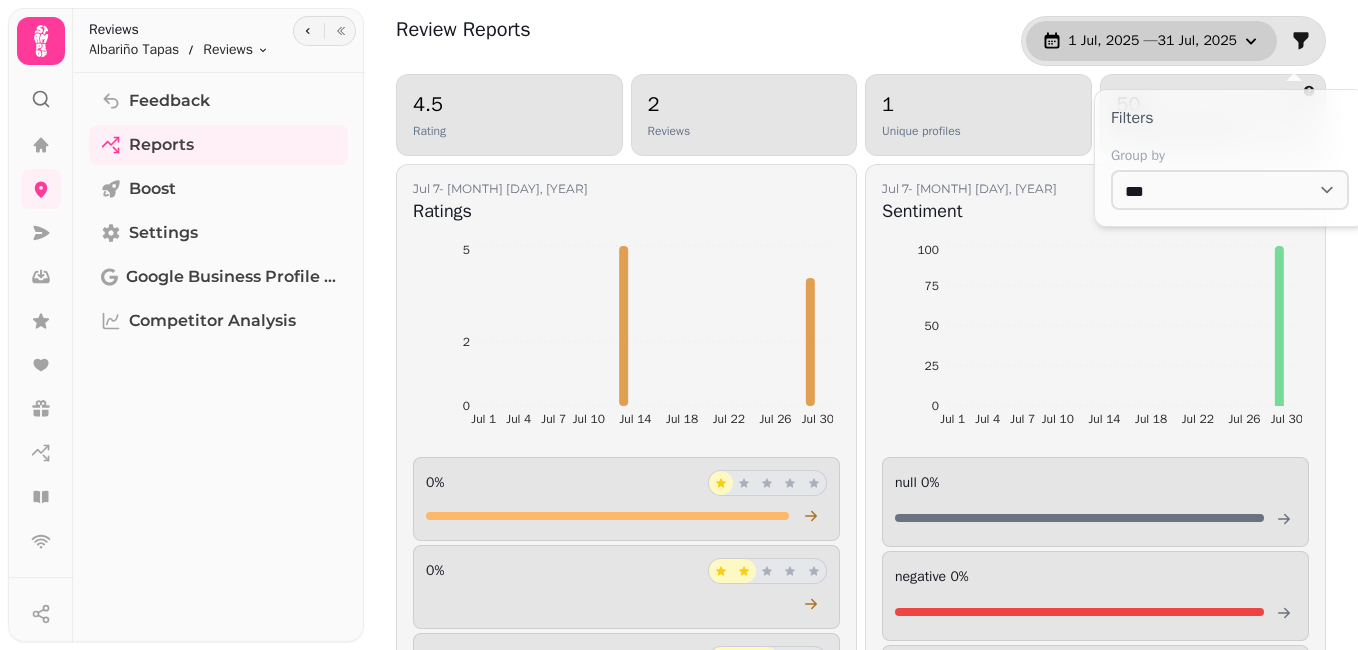 click 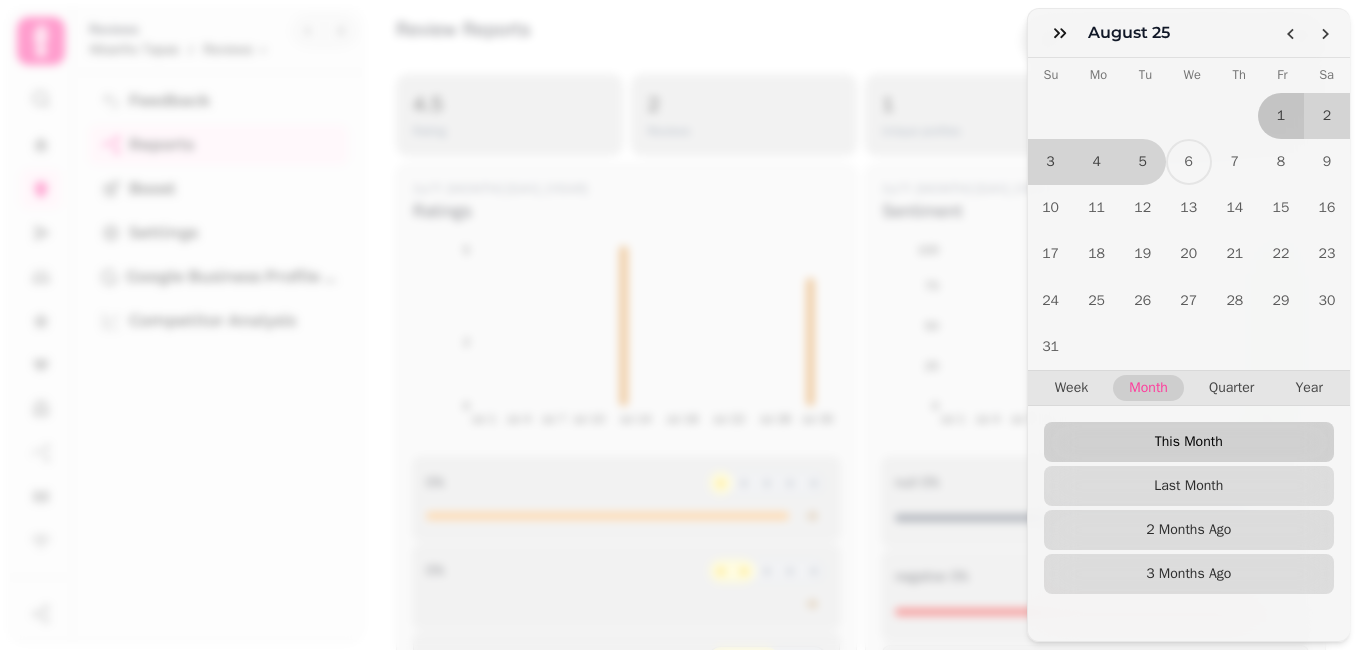 click on "This Month" at bounding box center [1189, 442] 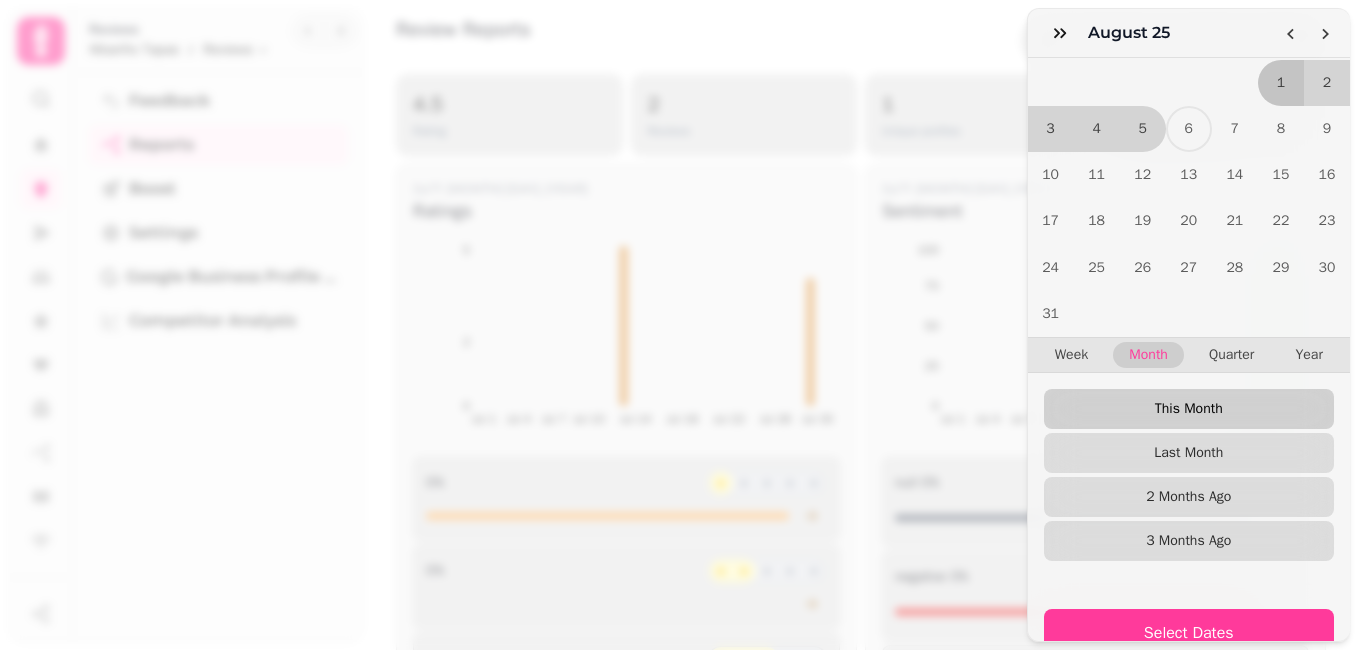scroll, scrollTop: 87, scrollLeft: 0, axis: vertical 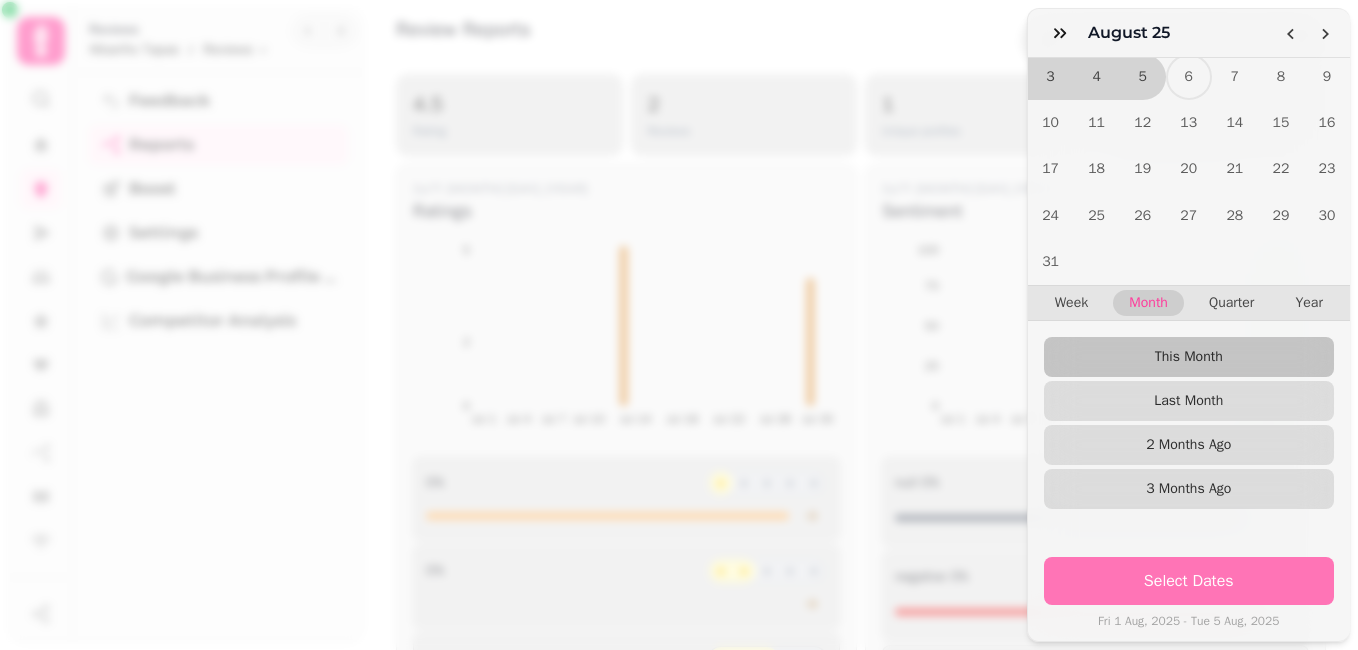click on "Select Dates" at bounding box center [1189, 581] 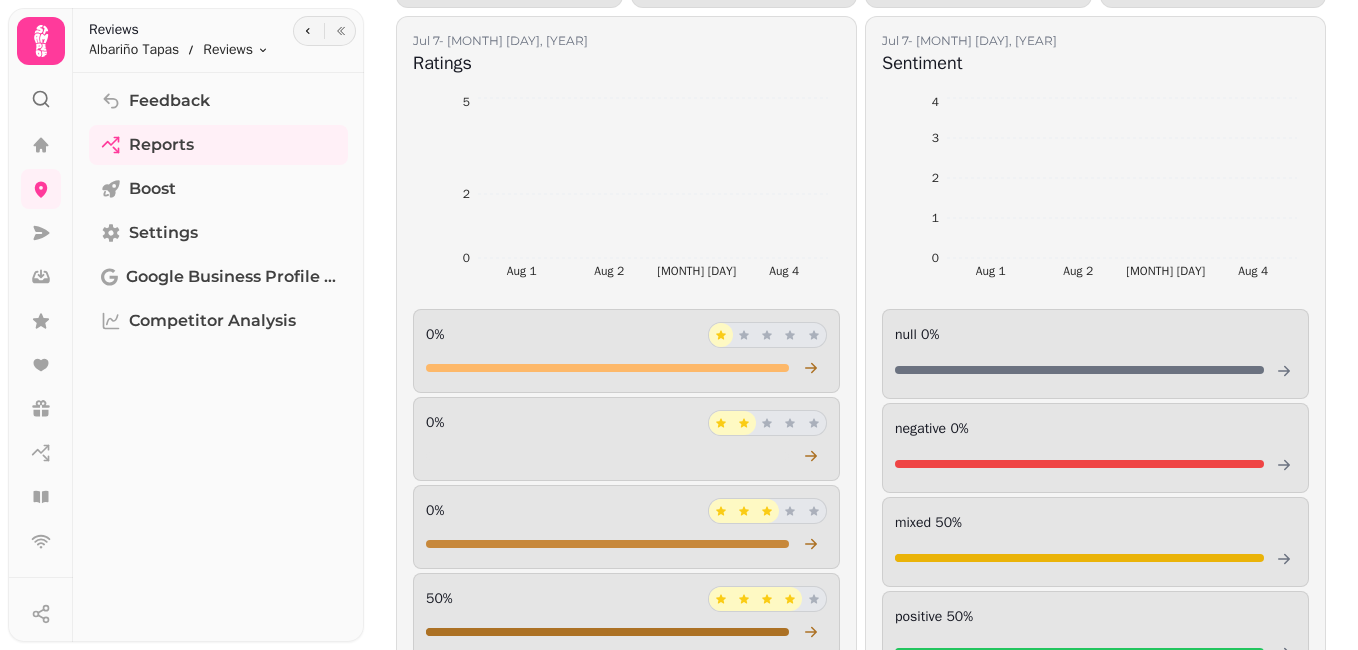 scroll, scrollTop: 156, scrollLeft: 0, axis: vertical 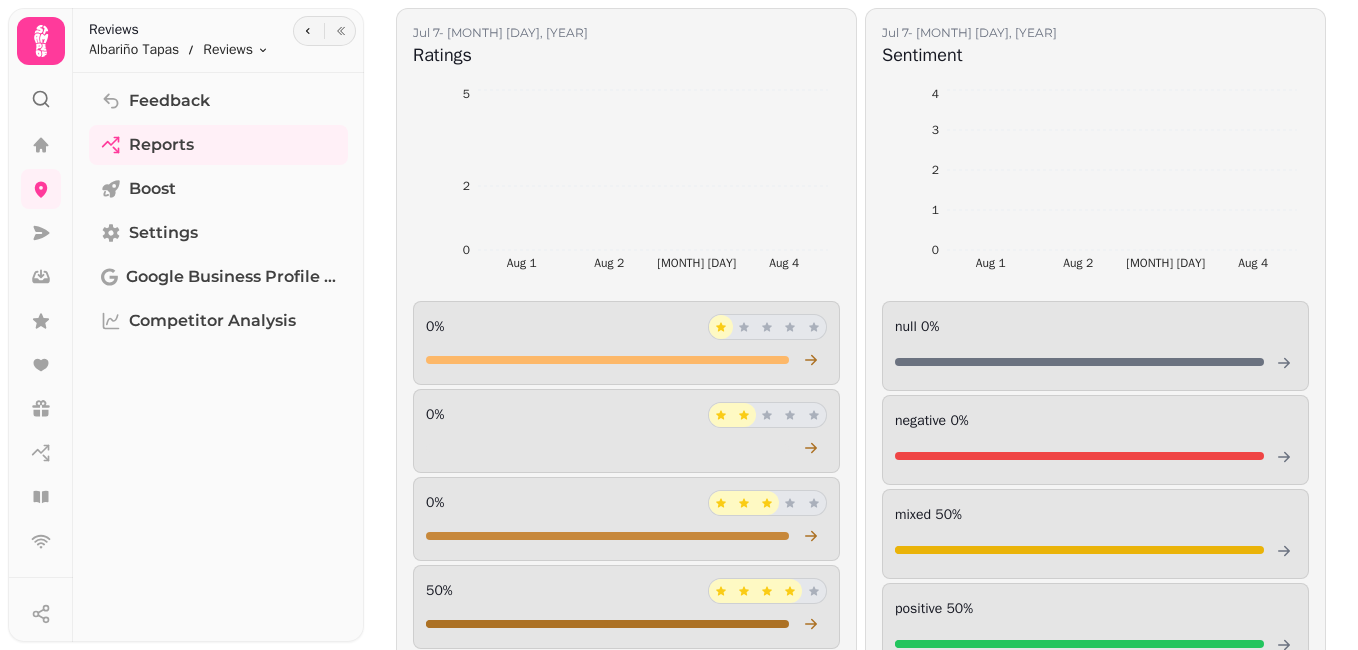 click on "[MONTH] [DAY]  —  [MONTH] [DAY], [YEAR] Ratings [MONTH] [DAY] [MONTH] [DAY] [MONTH] [DAY] [MONTH] [DAY] [PERCENT] [PERCENT] [PERCENT] [PERCENT] [MONTH] [DAY]  —  [MONTH] [DAY], [YEAR] Sentiment [MONTH] [DAY] [MONTH] [DAY] [MONTH] [DAY] [MONTH] [DAY] null [PERCENT] negative [PERCENT] mixed [PERCENT] positive [PERCENT] [MONTH] [DAY]  —  [MONTH] [DAY], [YEAR] Promoter Score (NPS) Show  detail [MONTH] [DAY] [MONTH] [DAY] [MONTH] [DAY] [MONTH] [DAY] [MONTH] [DAY]  —  [MONTH] [DAY], [YEAR] Emails [NUMBER] Sent [NUMBER] Clicked [NUMBER] External clicked [NUMBER] External reviews [NUMBER] Verified email-to-review conversions [MONTH] [DAY]  —  [MONTH] [DAY], [YEAR] Platforms google Rating [RATING] google Reviews [NUMBER] stampede Rating [NUMBER] stampede Reviews [NUMBER] nearly Rating [NUMBER] nearly Reviews [NUMBER] tripadvisor Rating [NUMBER] tripadvisor Reviews [NUMBER] [PERCENT] [PERCENT] [PERCENT] [PERCENT]" at bounding box center [861, 860] 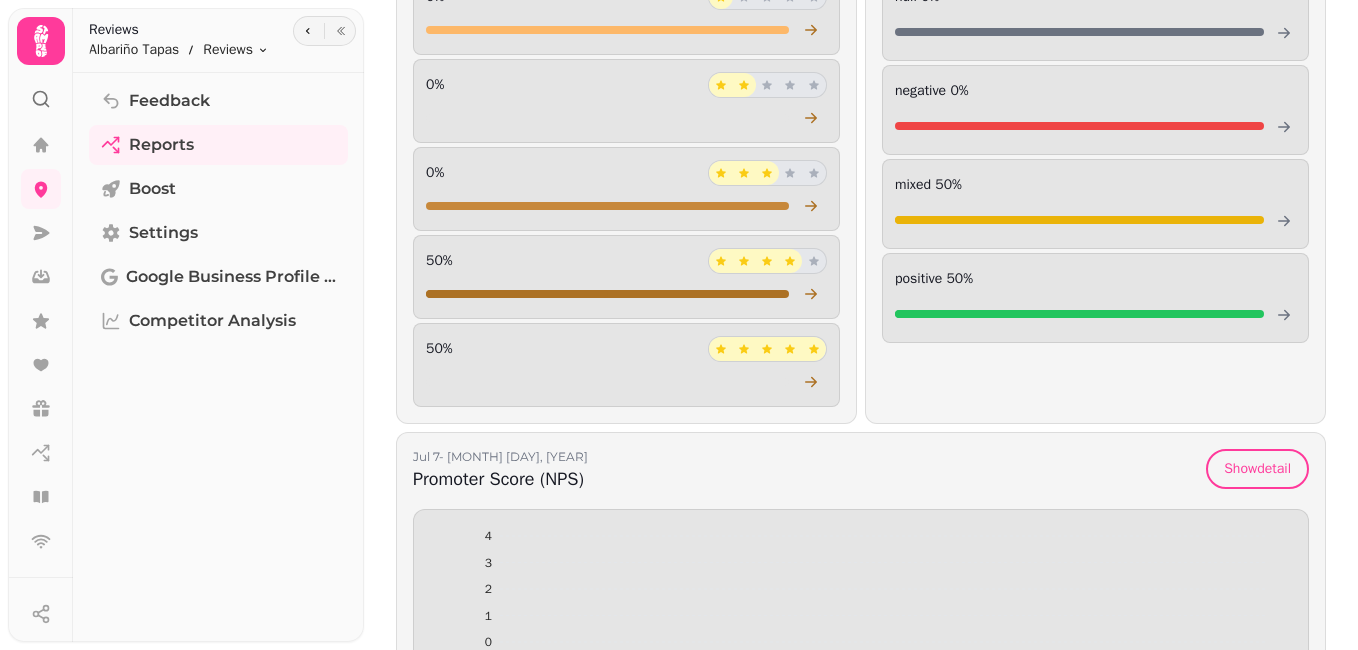 scroll, scrollTop: 485, scrollLeft: 0, axis: vertical 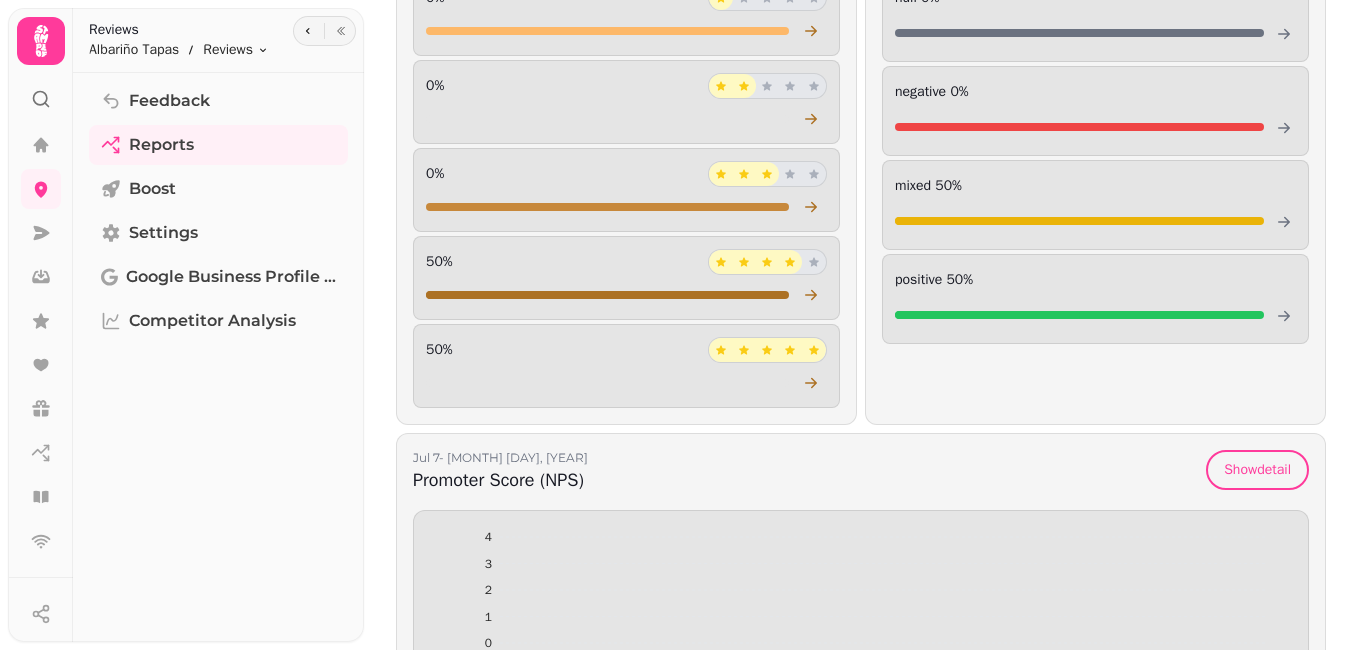 click 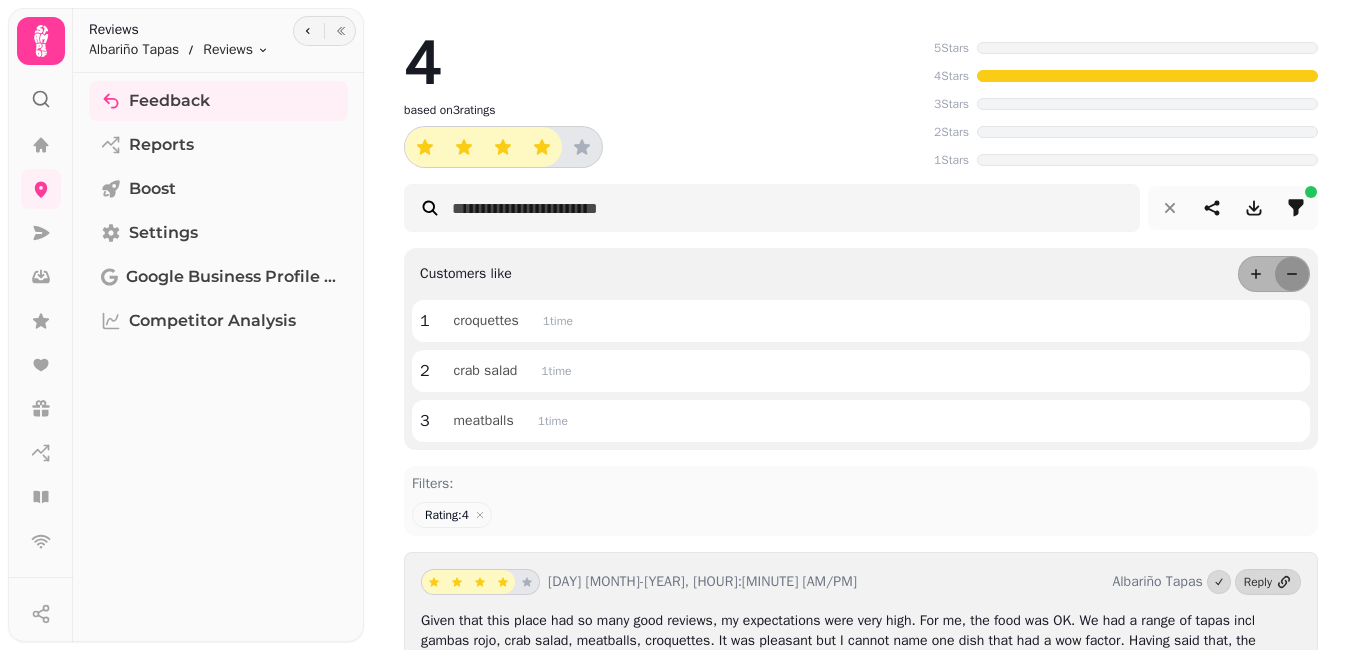 click at bounding box center [1311, 192] 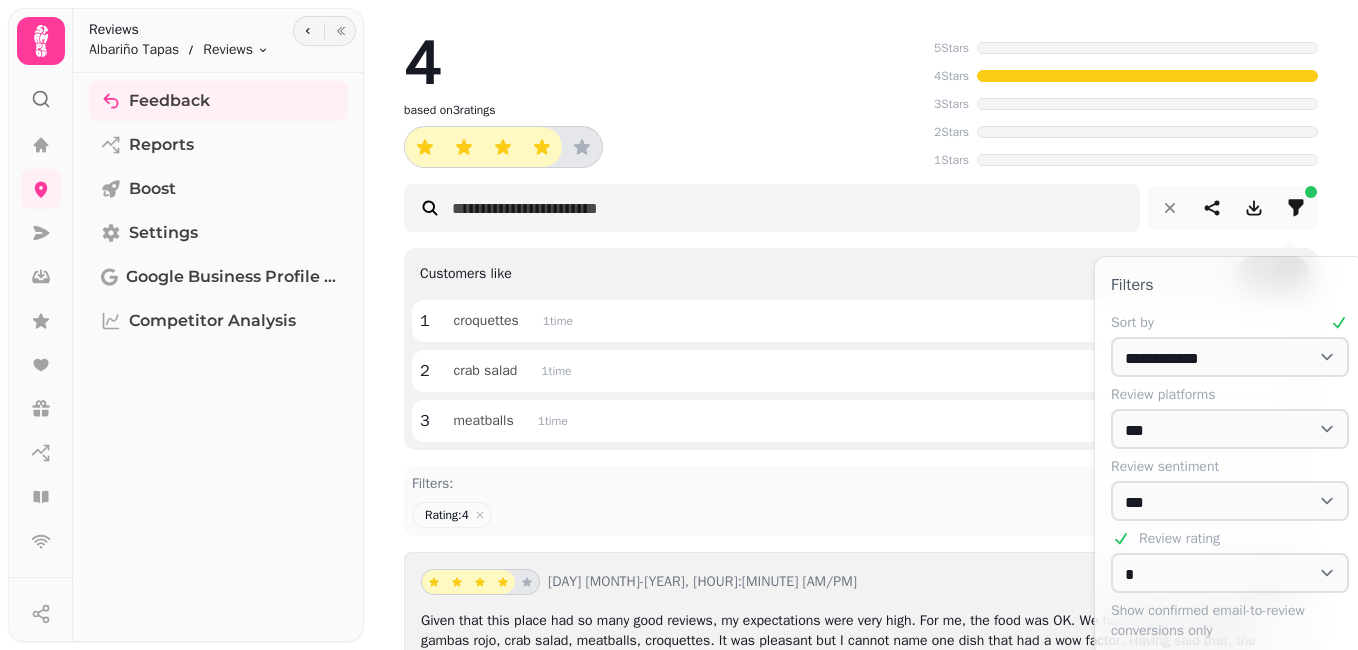 click on "4" at bounding box center (665, 64) 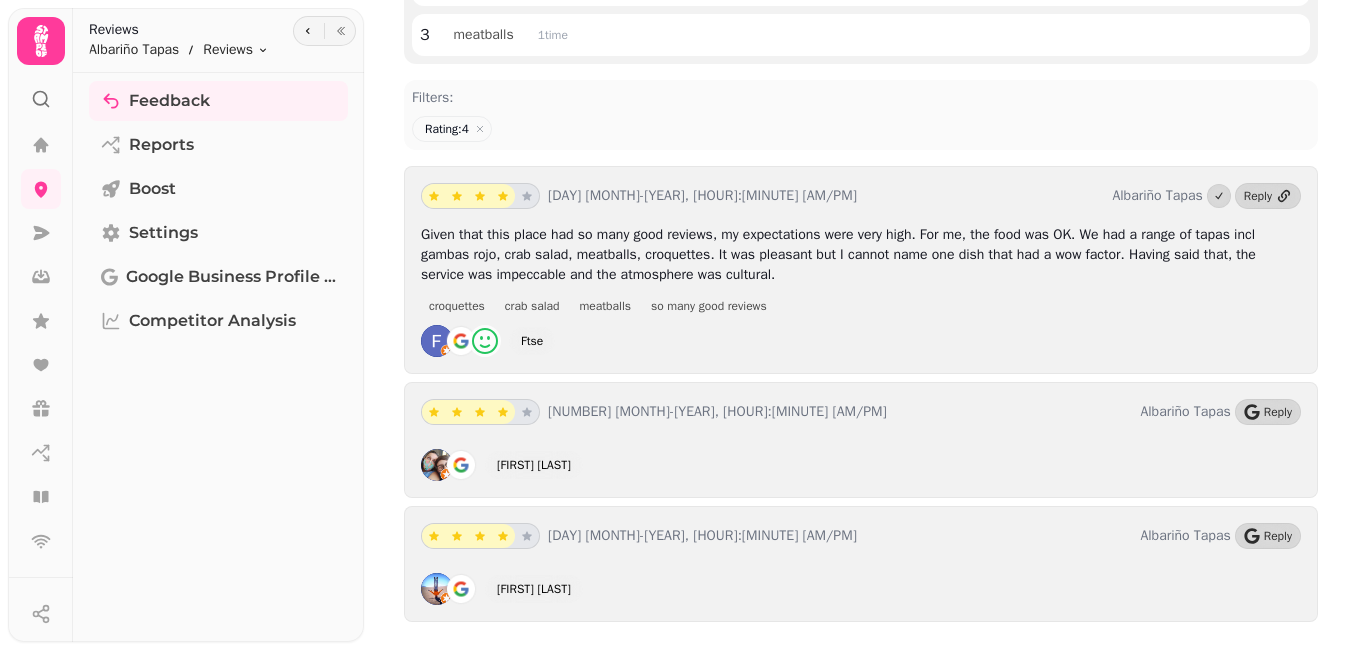 scroll, scrollTop: 398, scrollLeft: 0, axis: vertical 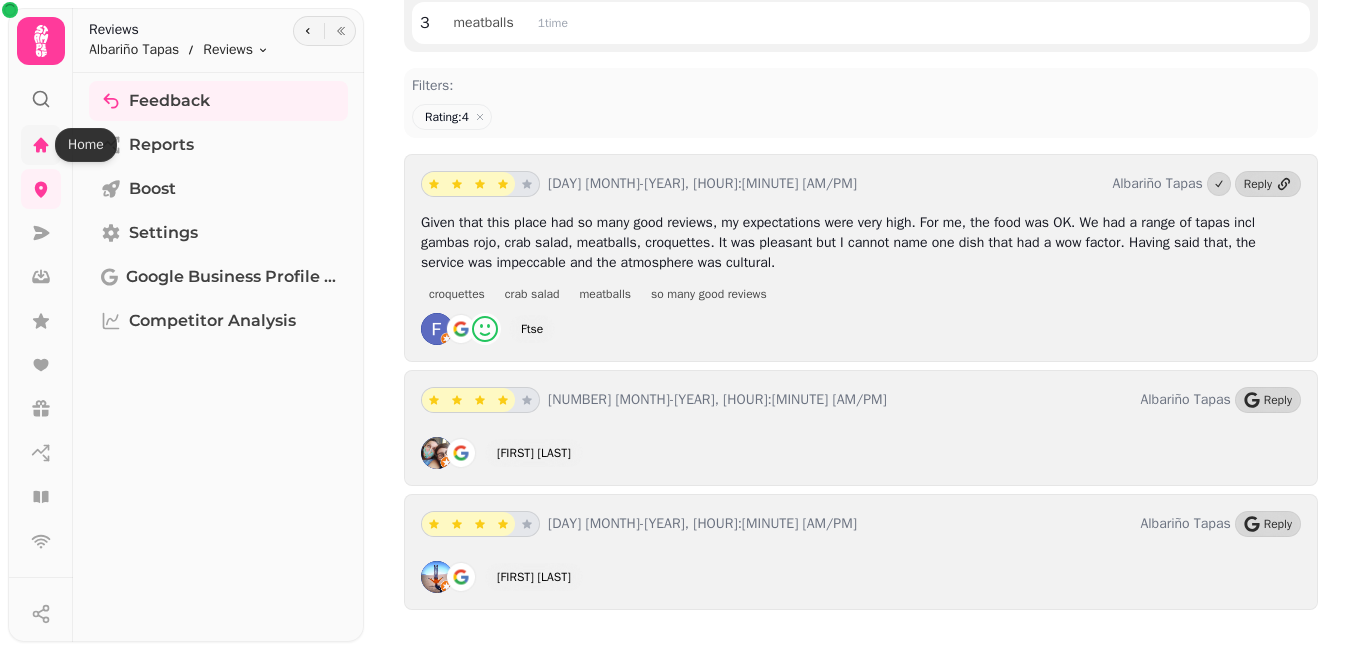 click 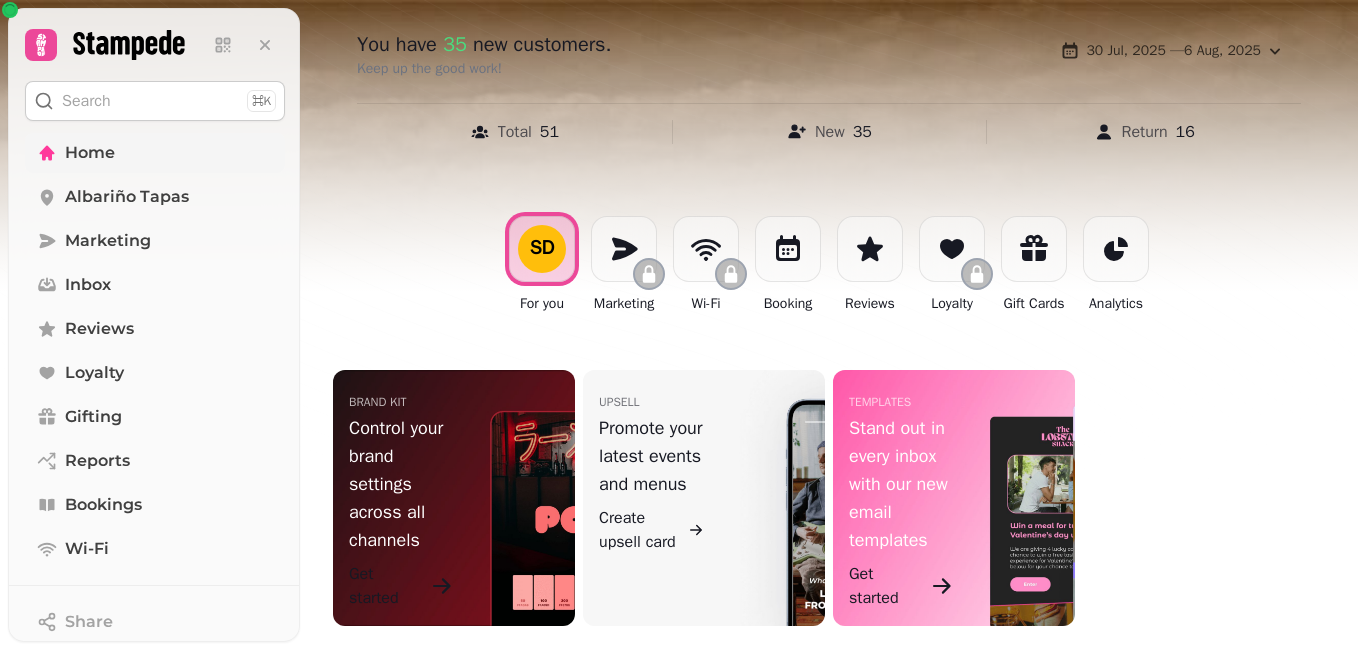 scroll, scrollTop: 193, scrollLeft: 0, axis: vertical 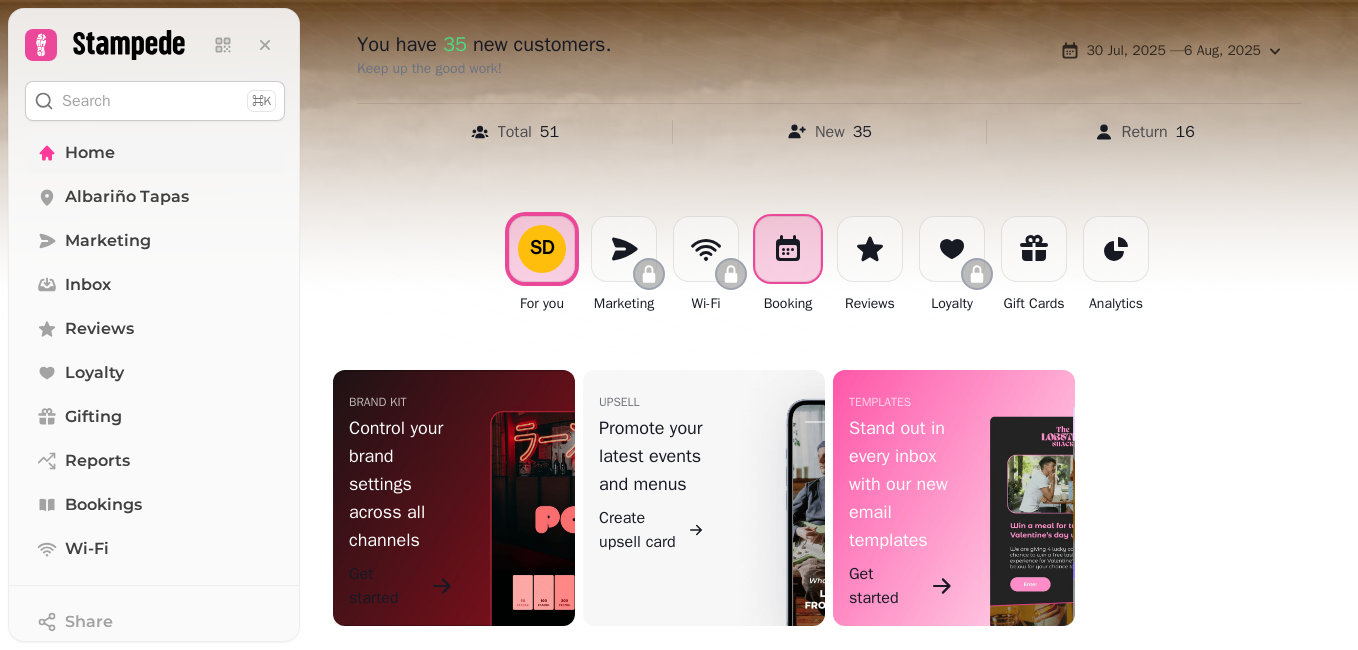 click 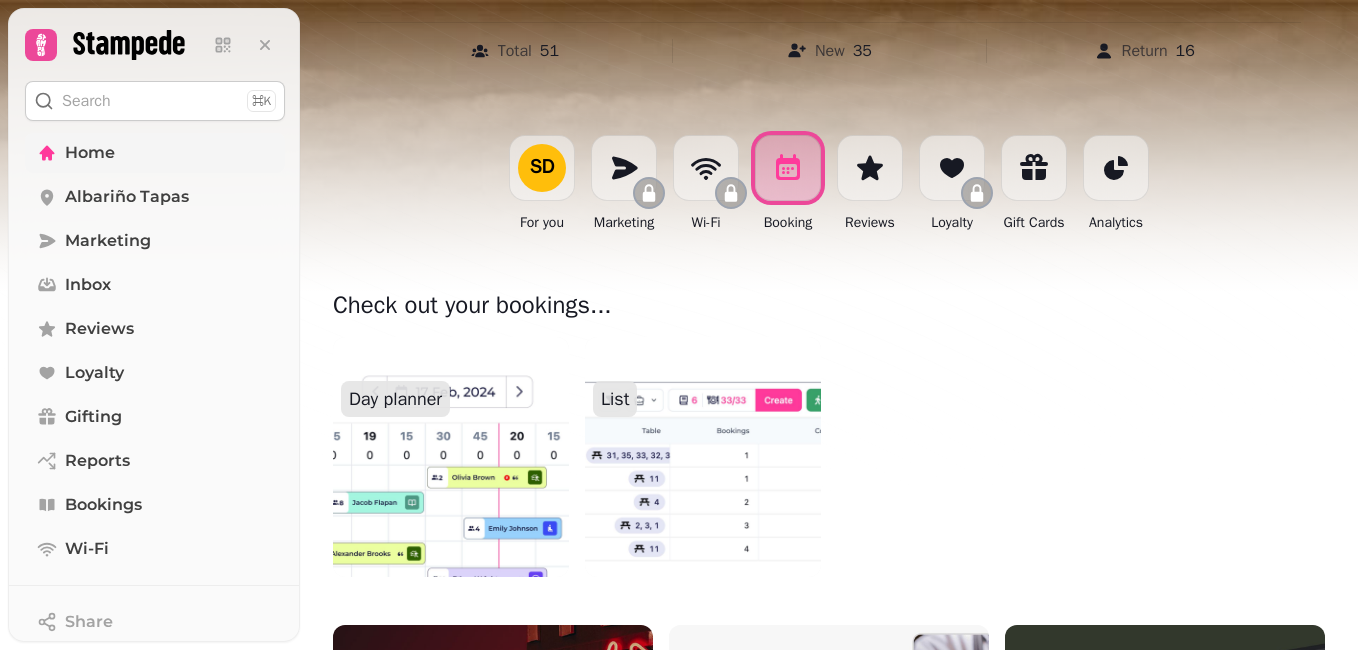 scroll, scrollTop: 561, scrollLeft: 0, axis: vertical 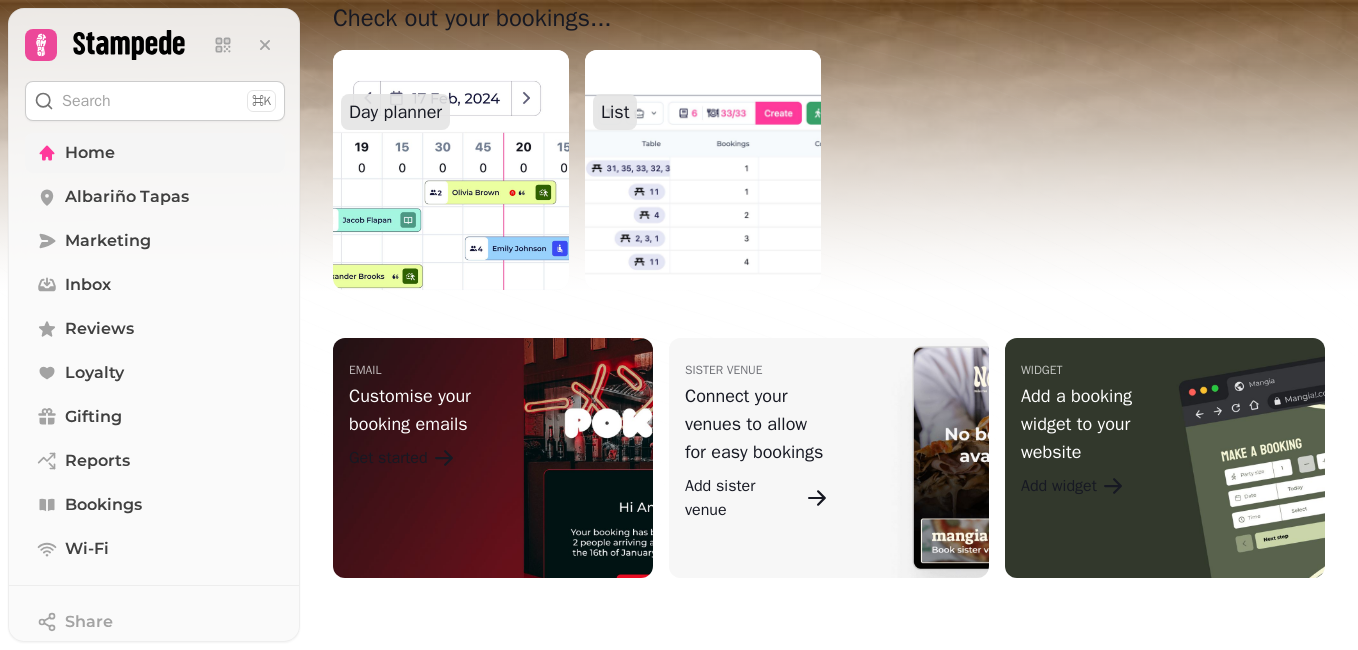 click at bounding box center (451, 170) 